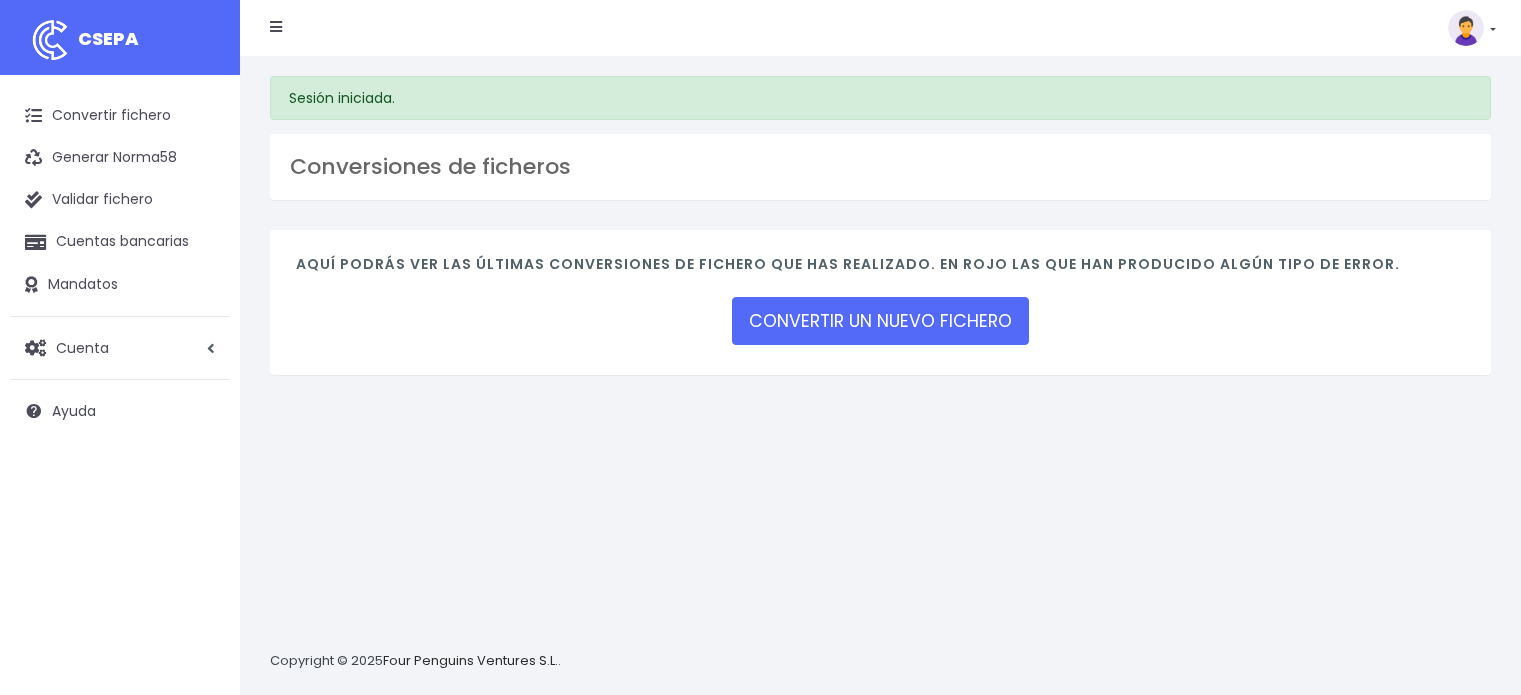 scroll, scrollTop: 0, scrollLeft: 0, axis: both 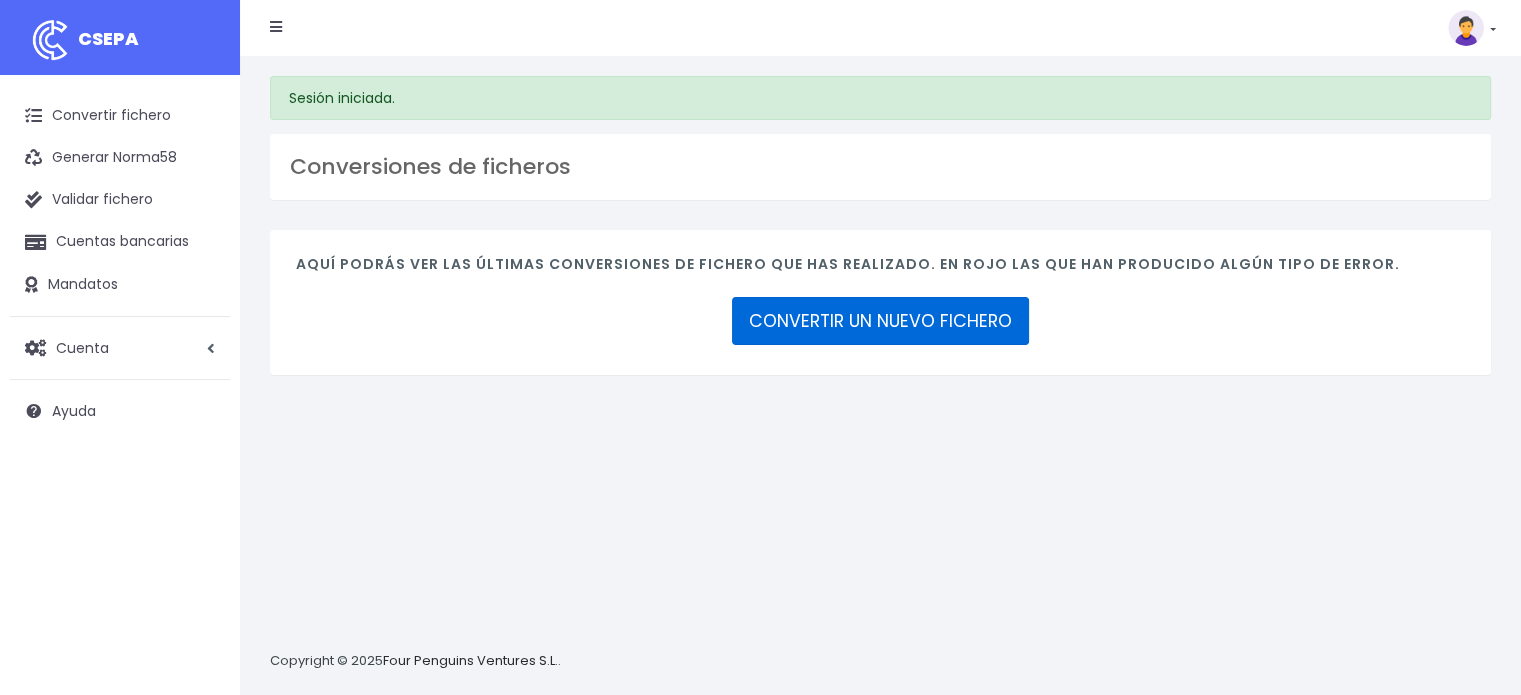 click on "CONVERTIR UN NUEVO FICHERO" at bounding box center (880, 321) 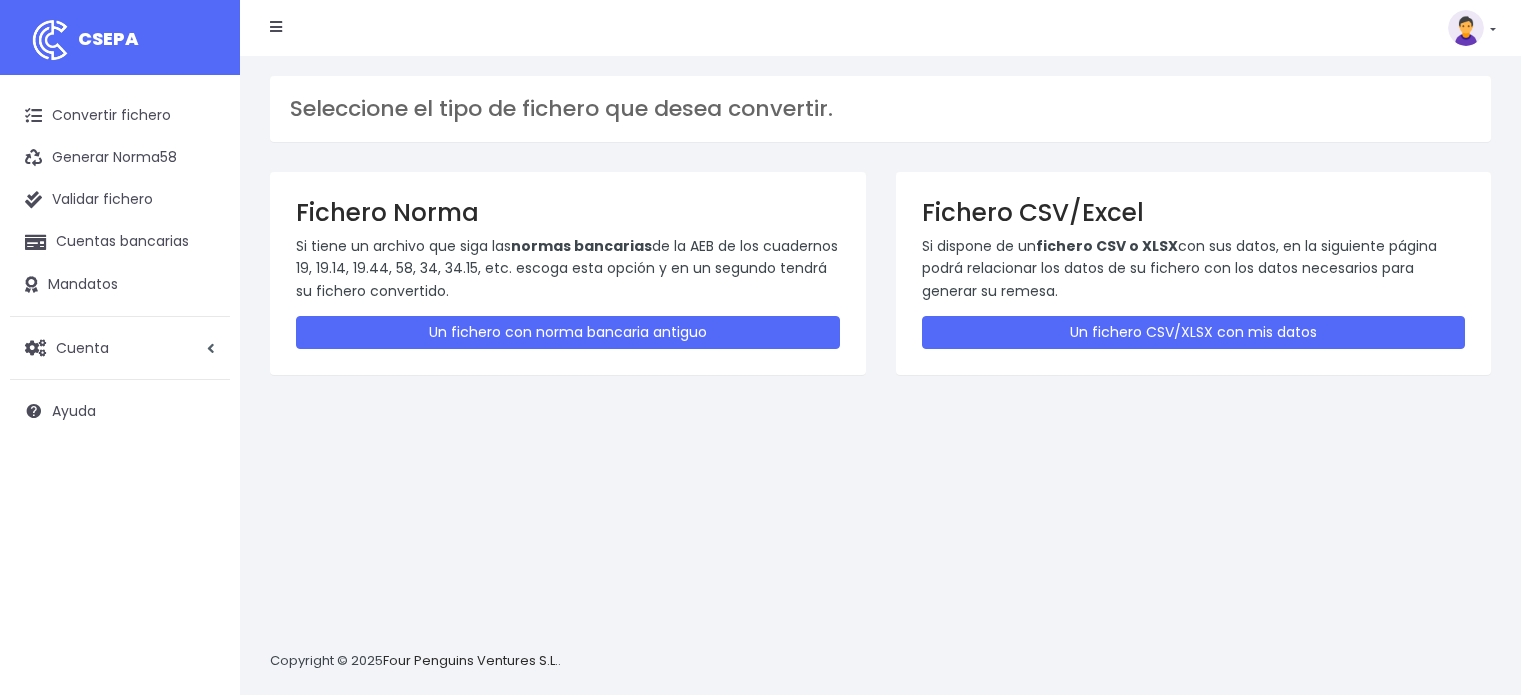 scroll, scrollTop: 0, scrollLeft: 0, axis: both 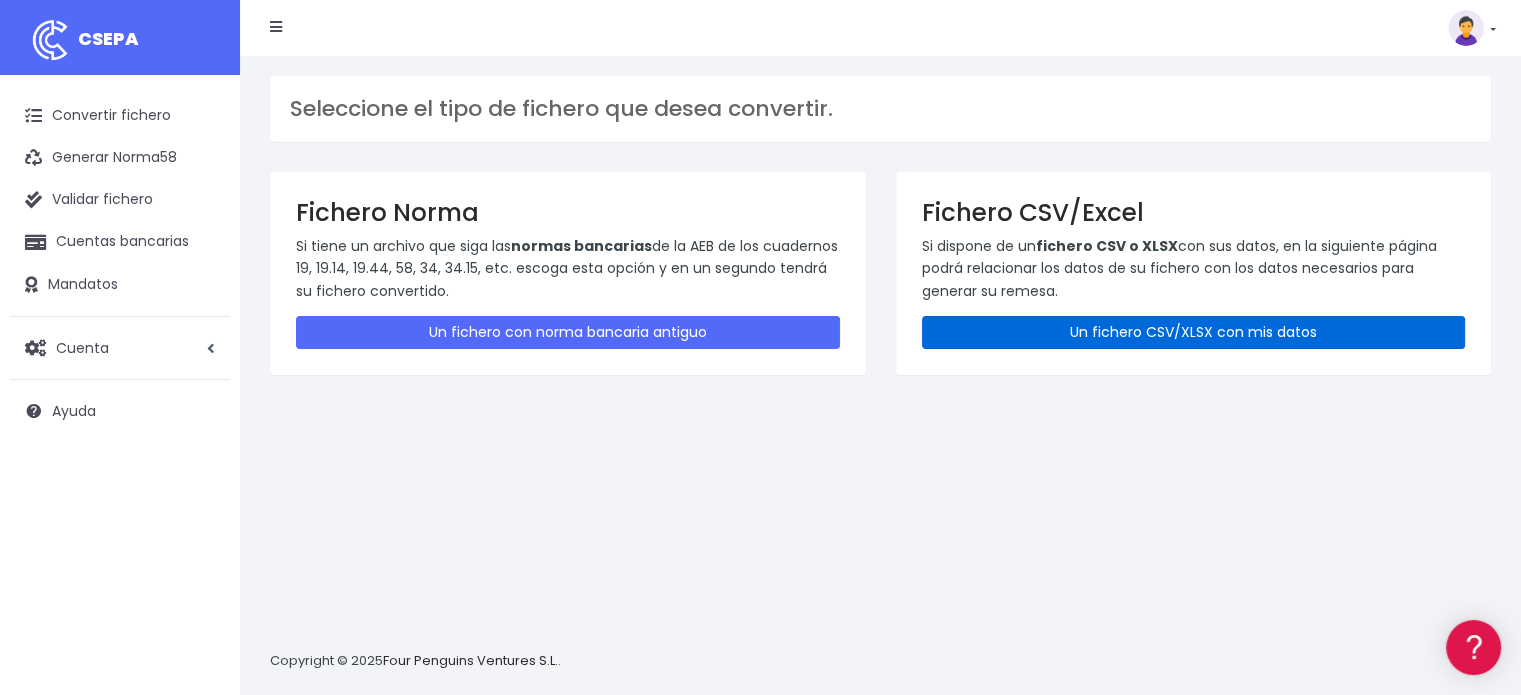 click on "Un fichero CSV/XLSX con mis datos" at bounding box center (1194, 332) 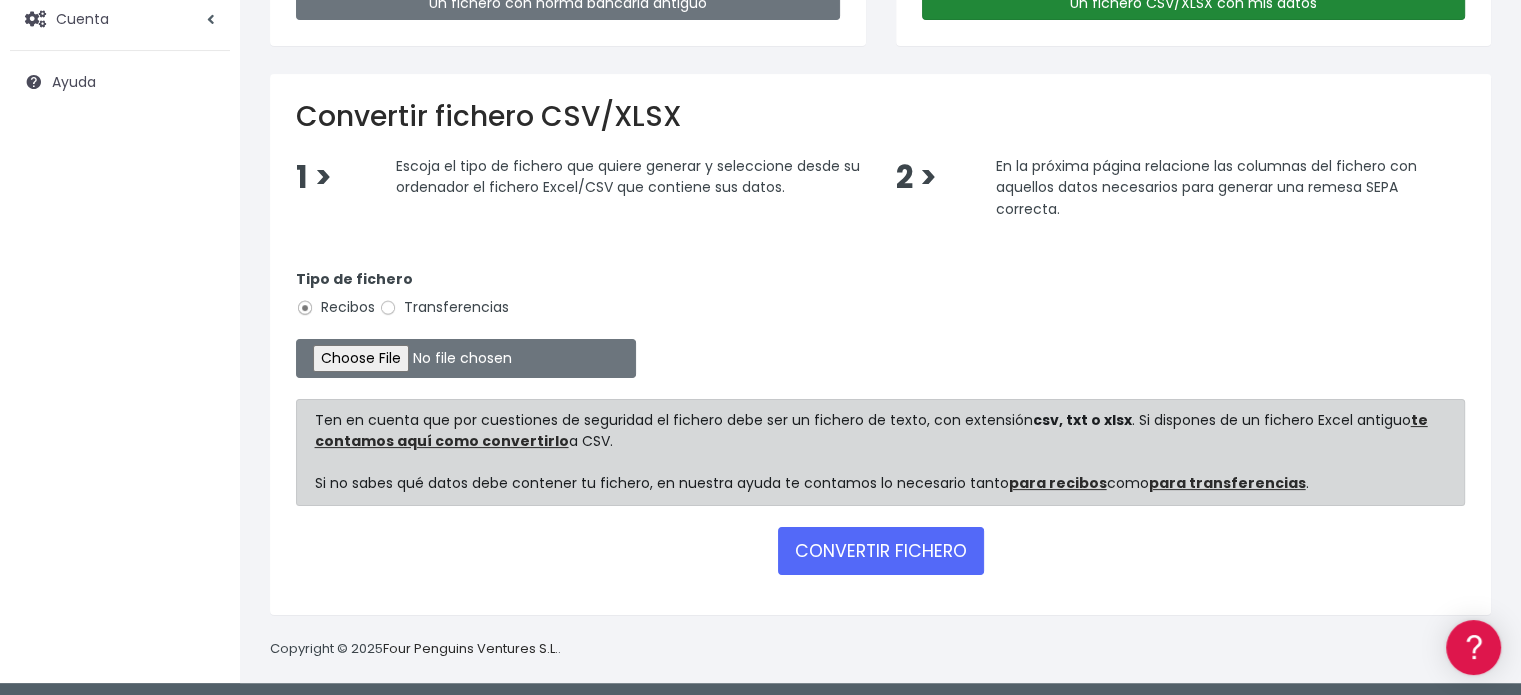 scroll, scrollTop: 332, scrollLeft: 0, axis: vertical 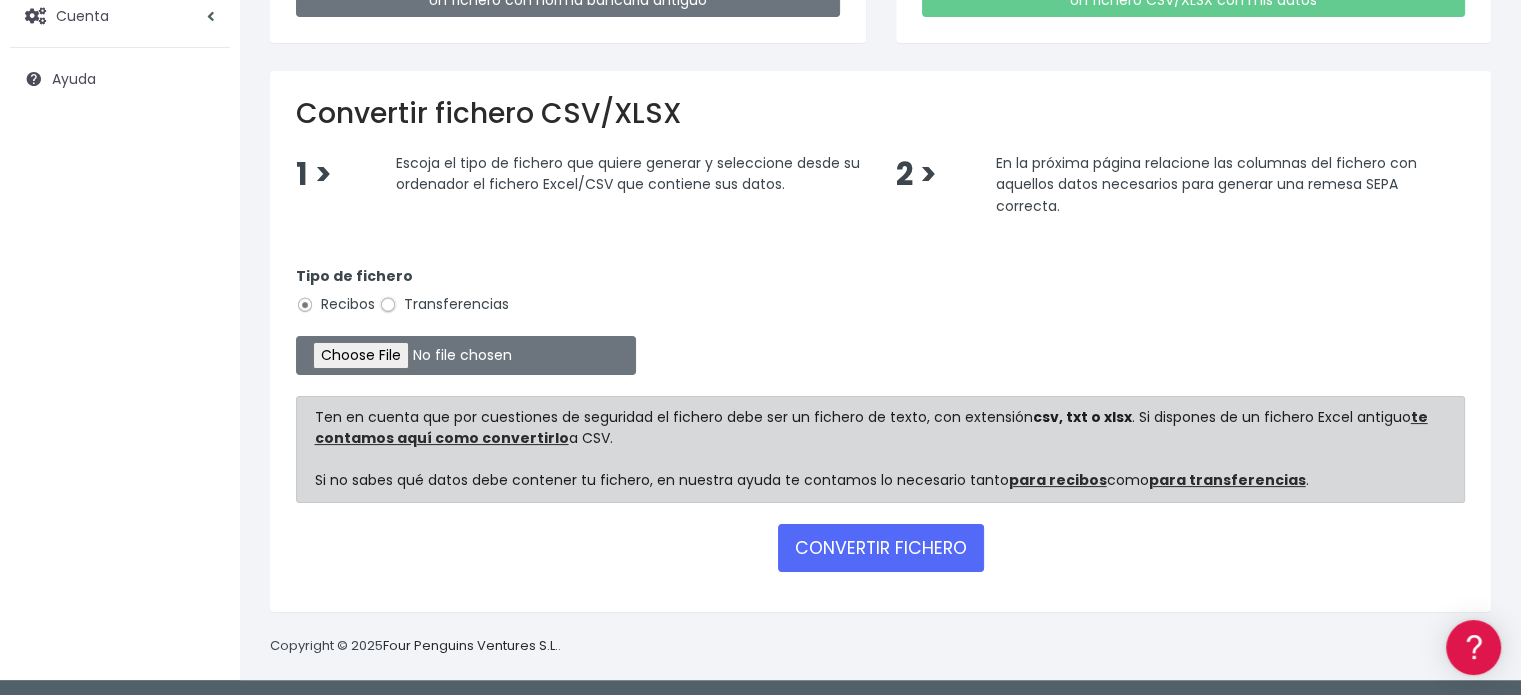 click on "Transferencias" at bounding box center (388, 305) 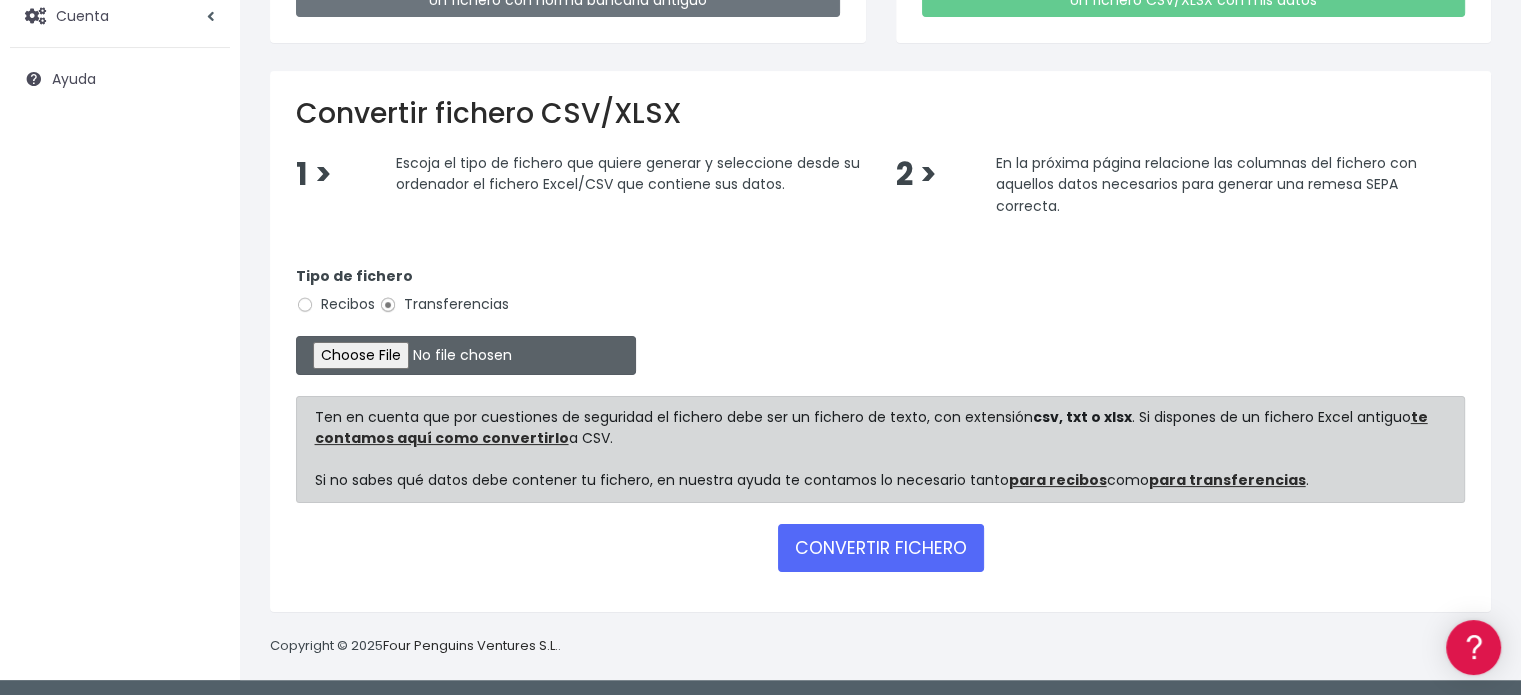 click at bounding box center (466, 355) 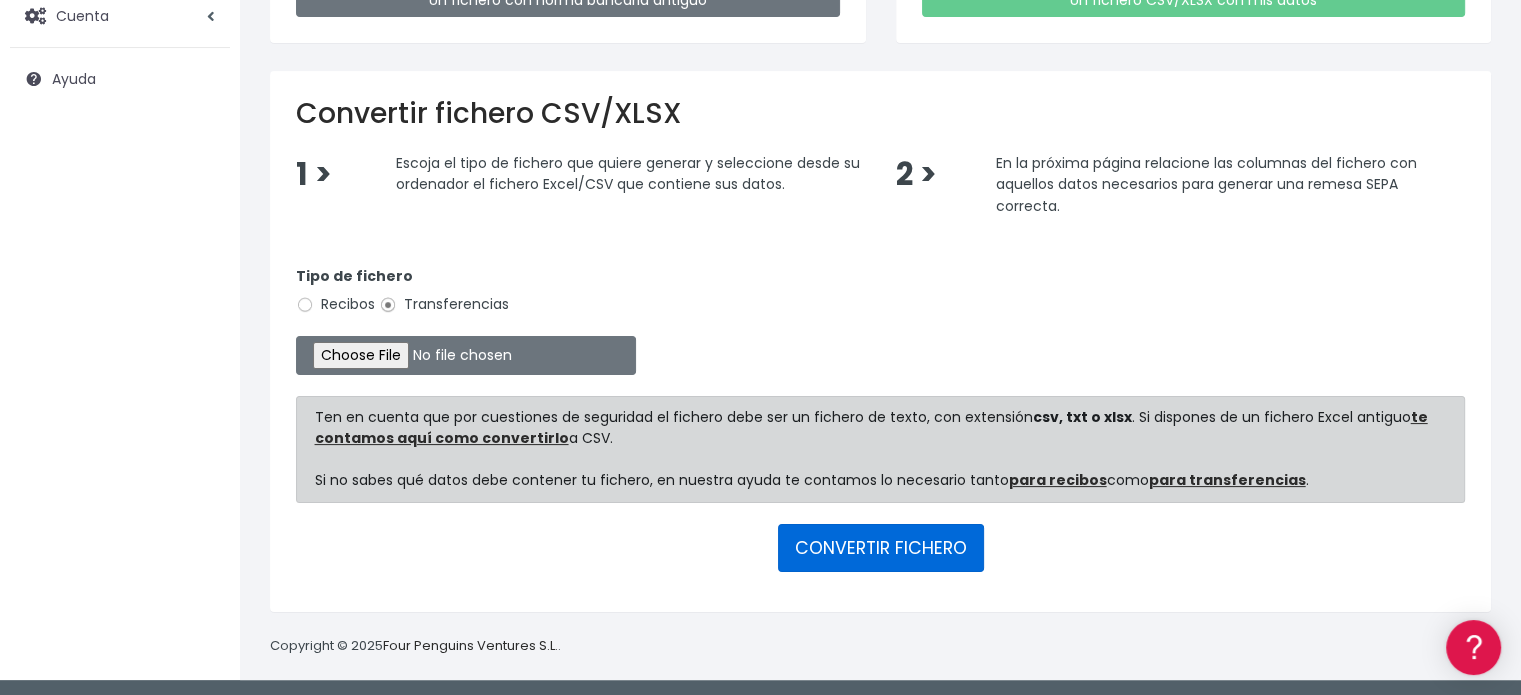 click on "CONVERTIR FICHERO" at bounding box center [881, 548] 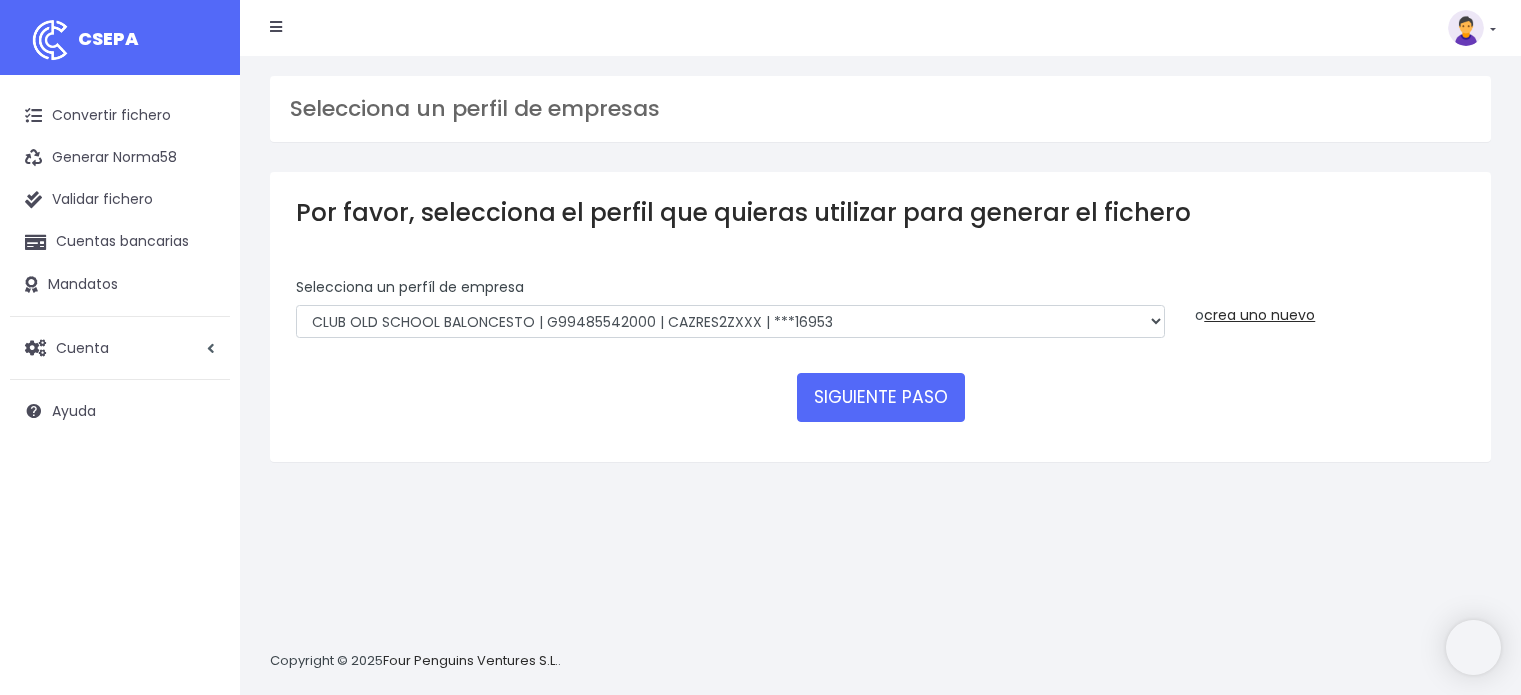 scroll, scrollTop: 0, scrollLeft: 0, axis: both 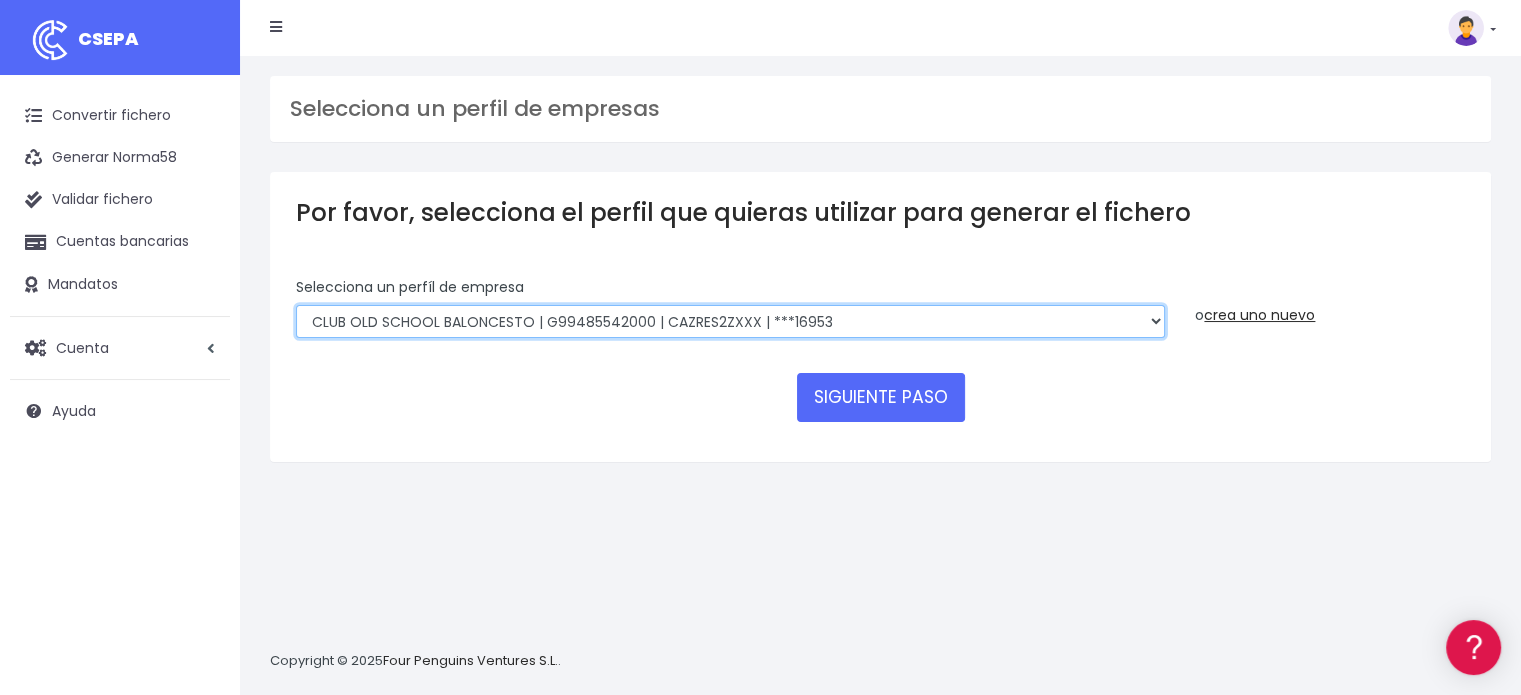 click on "FUNDACION BASKET ZARAGOZA 2002 | G50989565000 | CAIXESBBXXX | ***94887
BASKET ZARAGOZA 2002 SAD | A50913680000 | CAIXESBBXXX | ***04320
CLUB OLD SCHOOL BALONCESTO | G99485542000 | CAZRES2ZXXX | ***16953
CD BASKET ZARAGOZA 2002 | G01725589000 | CAIXESBBXXX | ***88472
BASKET ZARAGOZA 2002 SAD | A50913680000 | BCOEESMM191 | ***80026
FUNDACION BASKET ZARAGOZA 2002 | G50989565000 | CAZRES2ZXXX | ***75050
CD BASKET ZARAGOZA 2002 | G01725589000 | BCOEESMM191 | ***56921
CD BASKET ZARAGOZA 2002 | G01725589001 | BCOEESMM191 | ***56921
BASKET ZARAGOZA 2002 SAD | A50913680001 | BCOEESMM191 | ***80026
BM ZARAGOZA ADECOR | G99551061001 | BSCHESMMXXX | ***49936
FUNDACION BASKET ZARAGOZA 2002 | G50989565001 | CAZRES2ZXXX | ***18631
BASKET ZARAGOZA 2002 SAD | A50913680002 | CAZRES2ZXXX | ***47497" at bounding box center (730, 322) 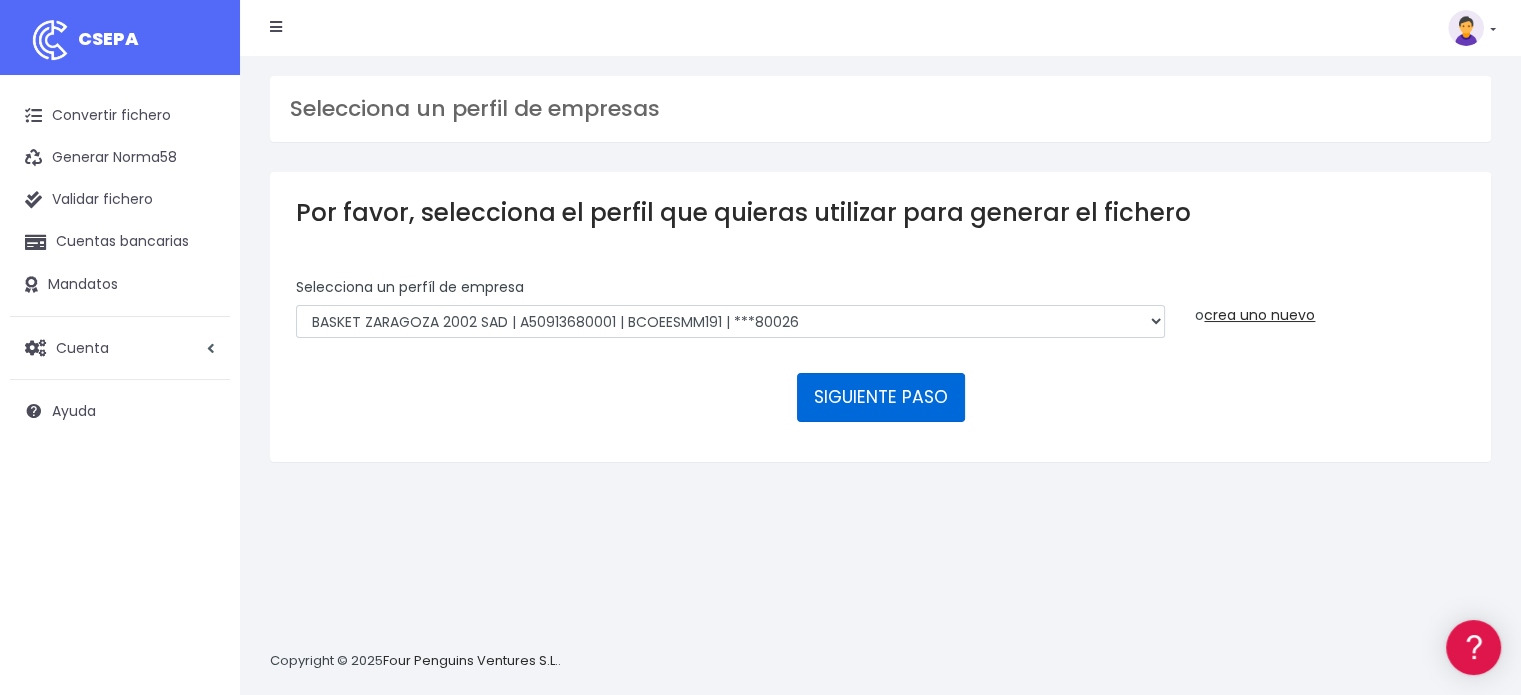 click on "SIGUIENTE PASO" at bounding box center [881, 397] 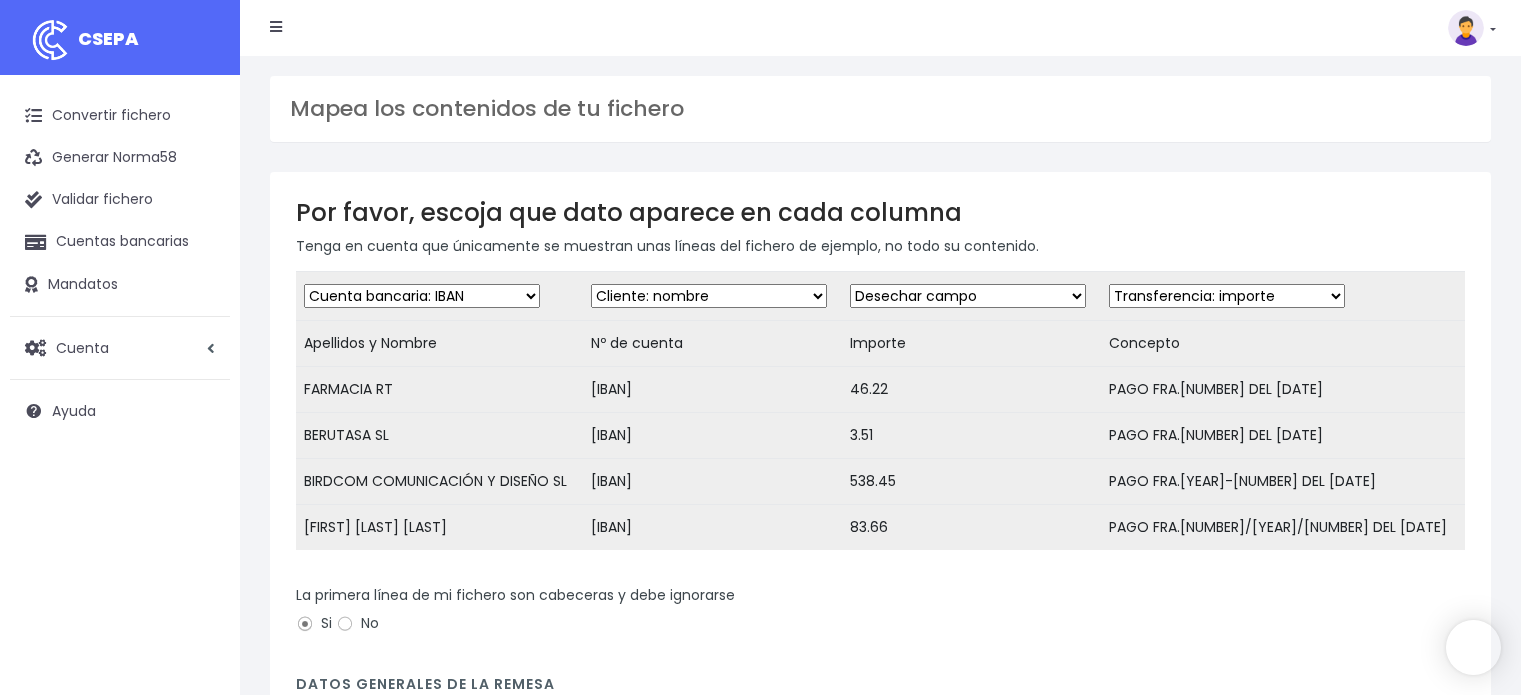 scroll, scrollTop: 0, scrollLeft: 0, axis: both 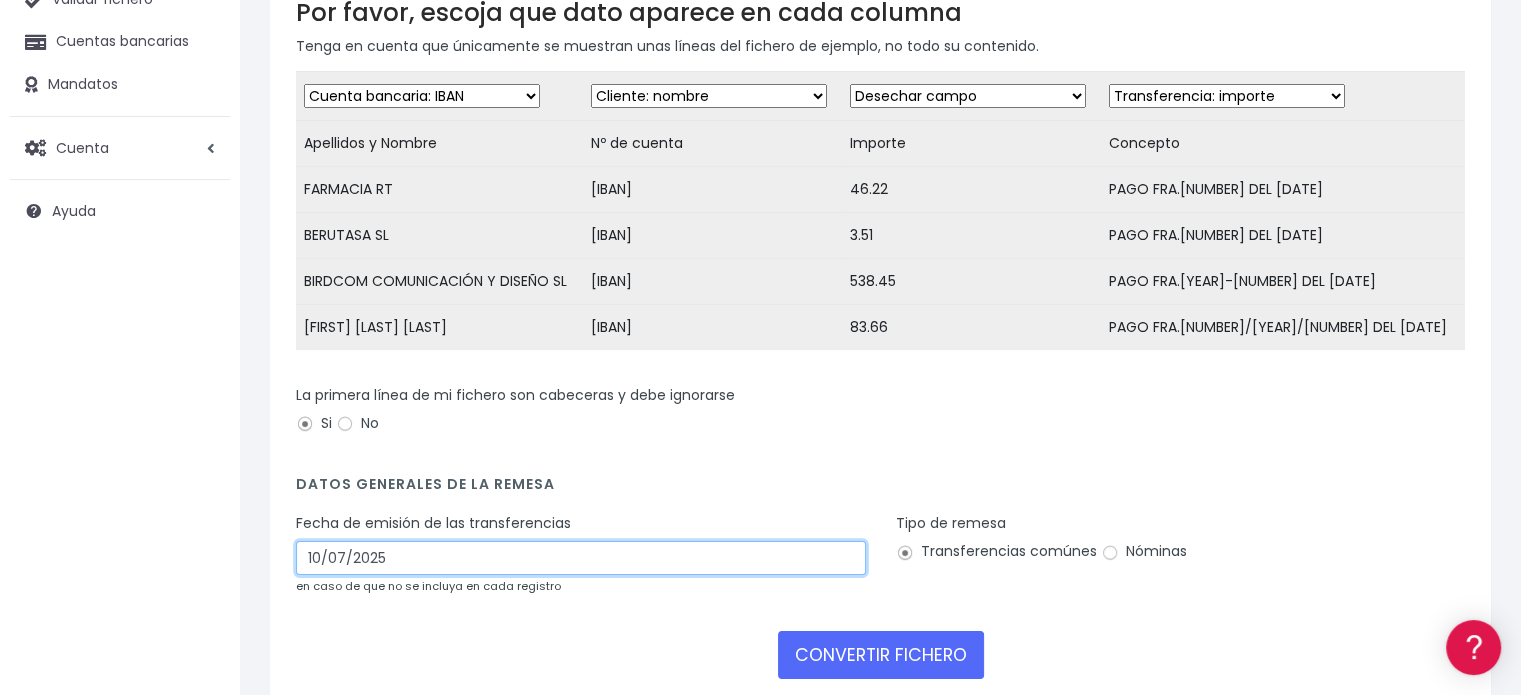 click on "10/07/2025" at bounding box center (581, 558) 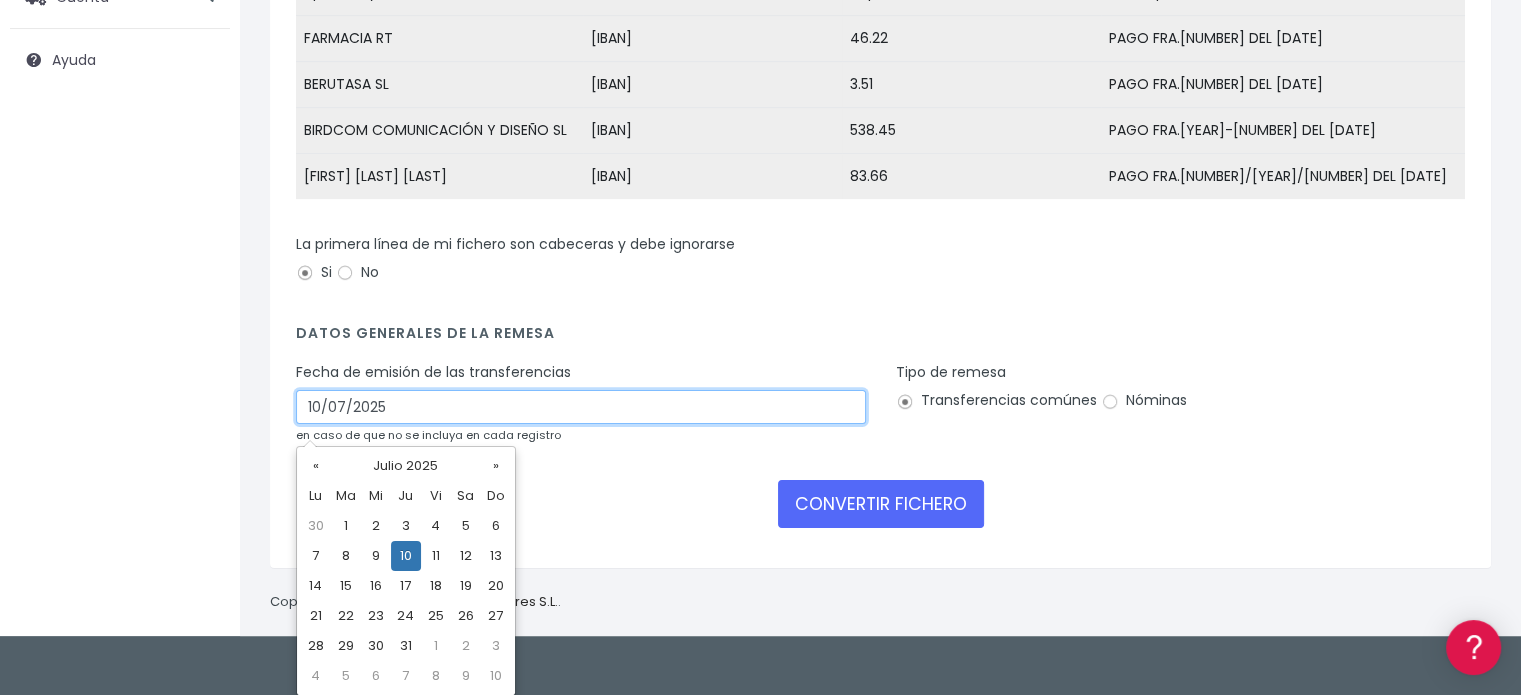 scroll, scrollTop: 352, scrollLeft: 0, axis: vertical 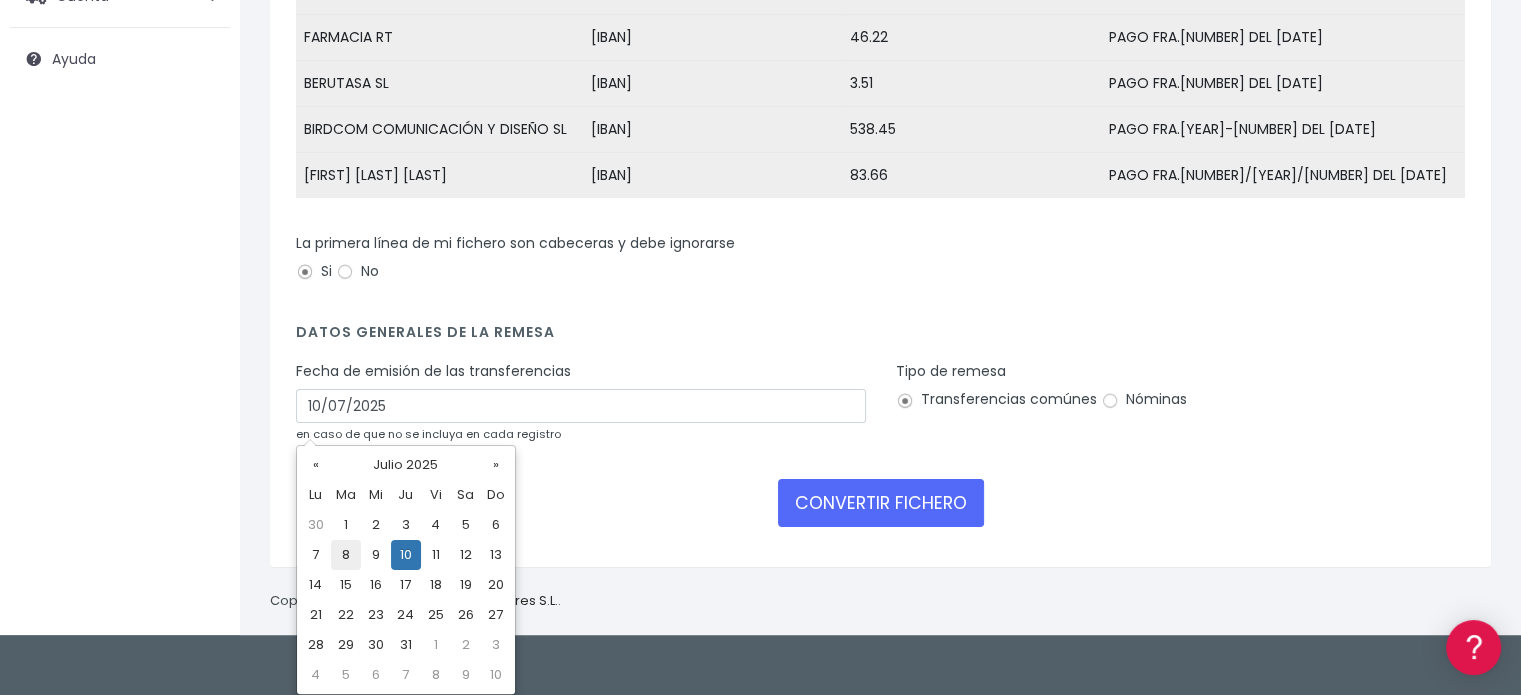 click on "8" at bounding box center (346, 525) 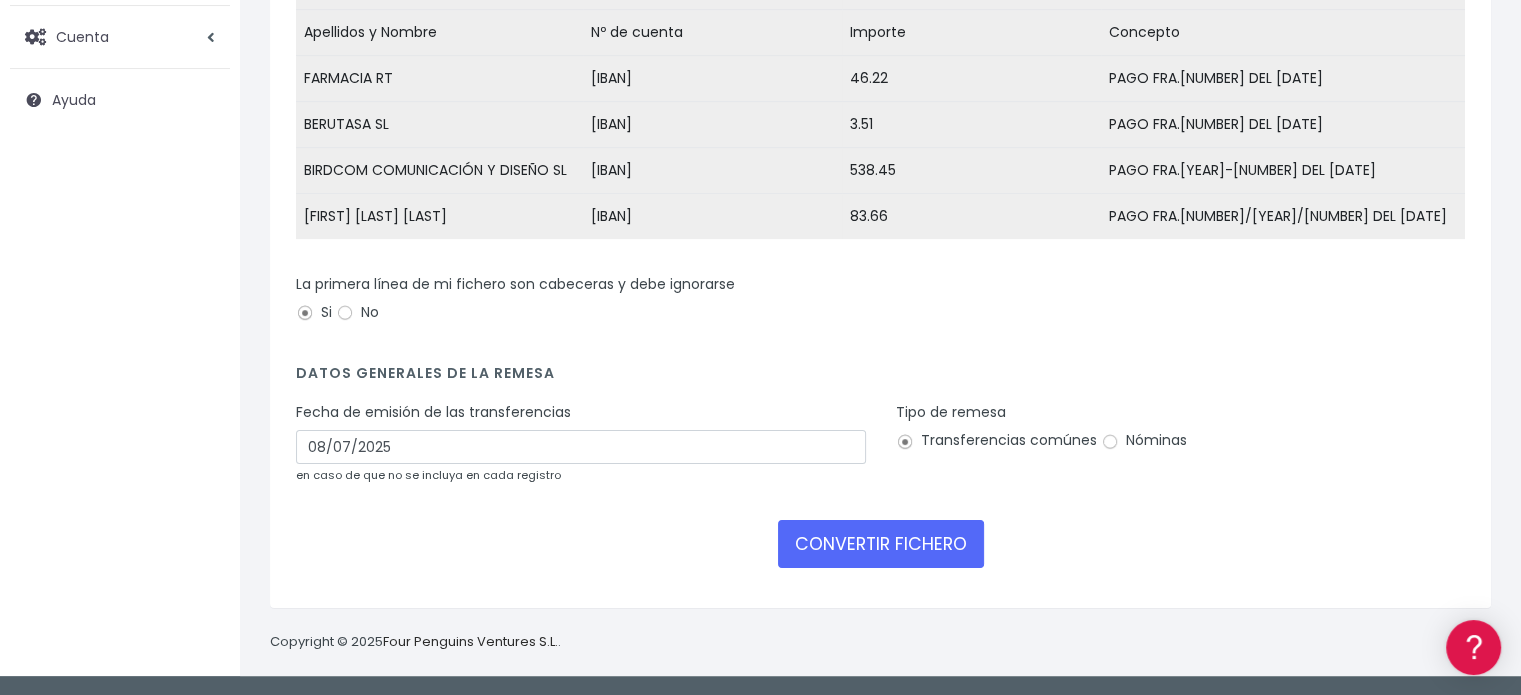 scroll, scrollTop: 322, scrollLeft: 0, axis: vertical 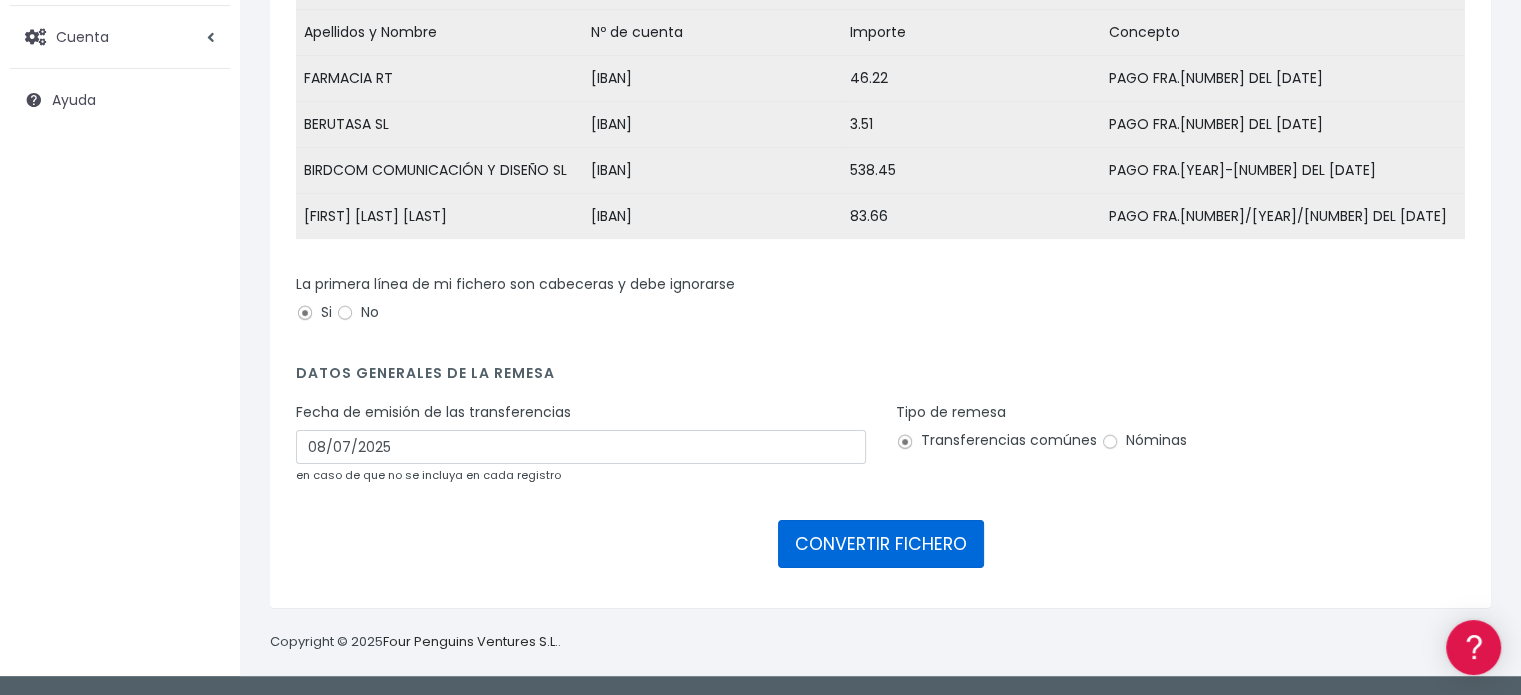 click on "CONVERTIR FICHERO" at bounding box center (881, 544) 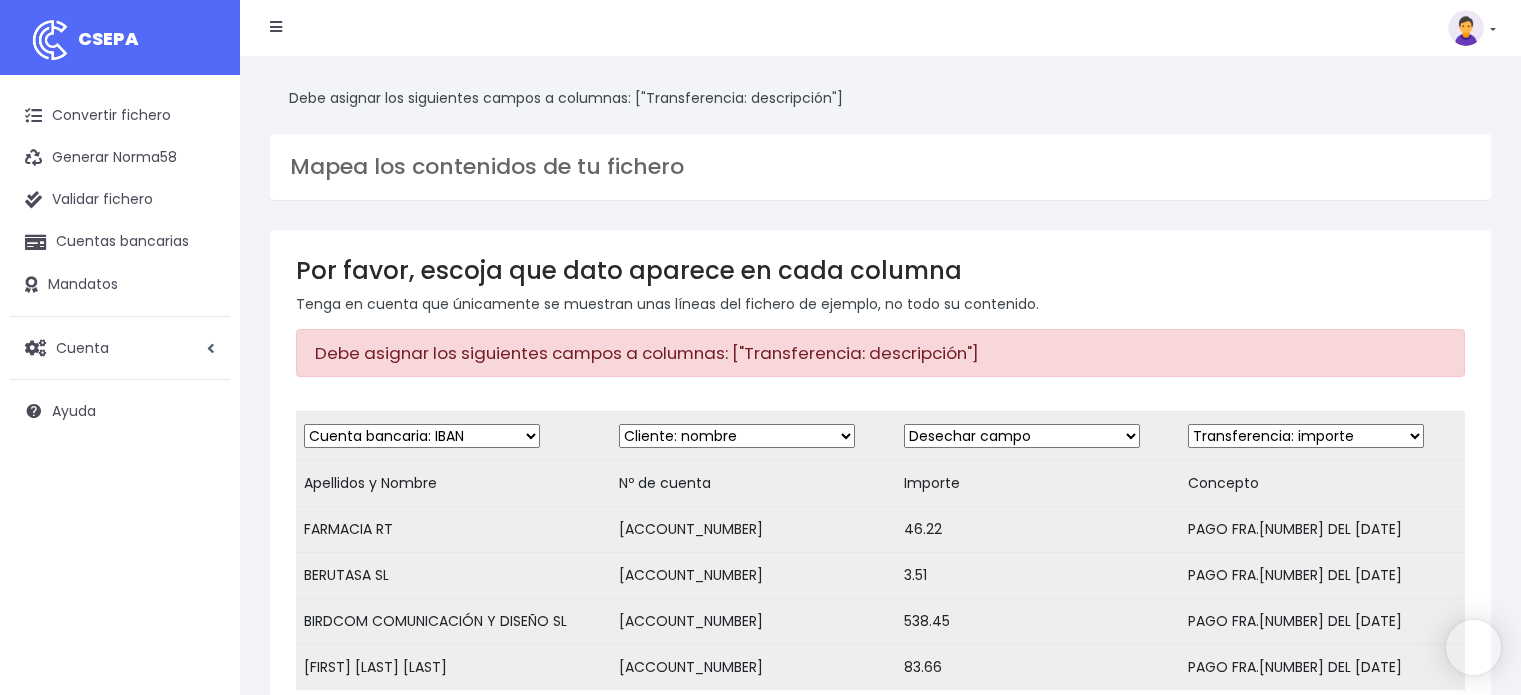 scroll, scrollTop: 0, scrollLeft: 0, axis: both 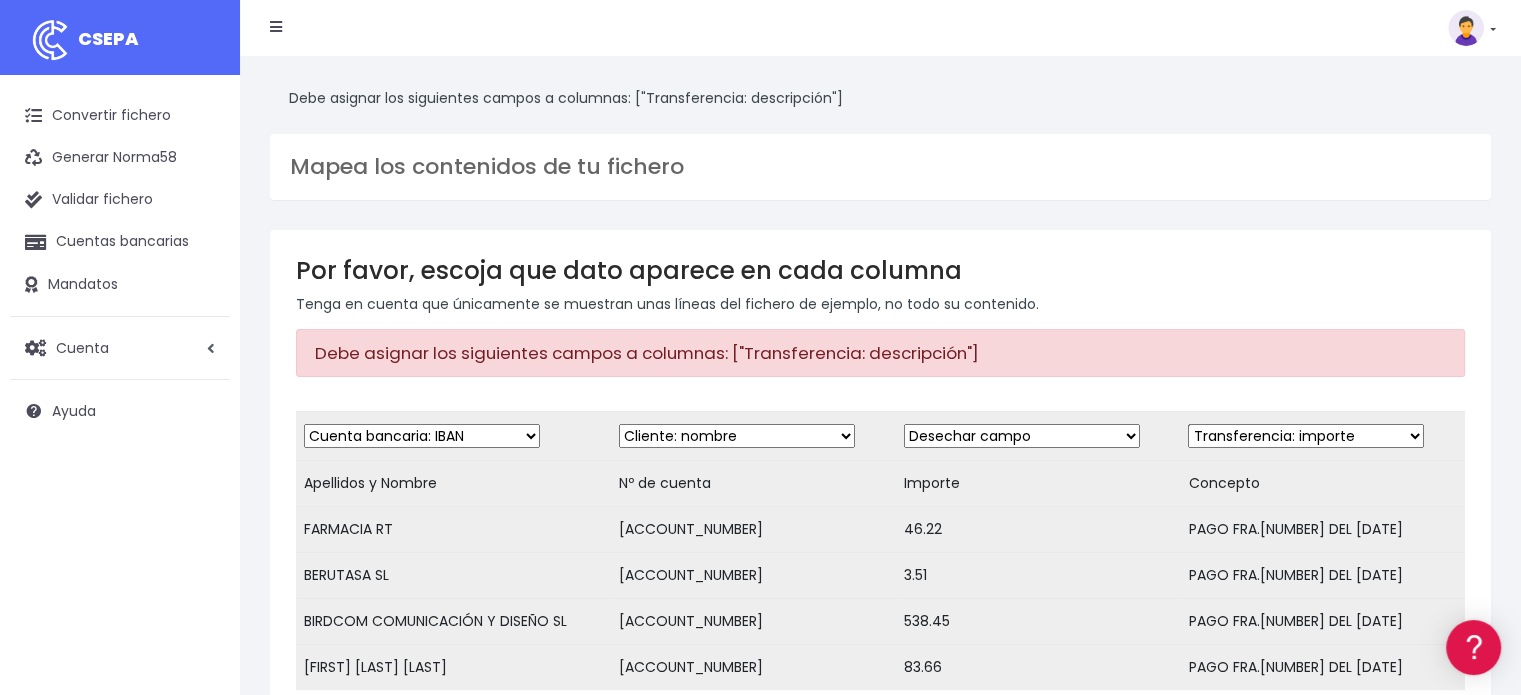click on "Desechar campo
Cliente: nombre
Cliente: DNI
Cliente: Email
Cliente: referencia
Cuenta bancaria: BIC
Cuenta bancaria: IBAN
Cuenta bancaria: CC
Transferencia: importe
Transferencia: fecha de cargo
Transferencia: descripción
Transferencia: identificador" at bounding box center (422, 436) 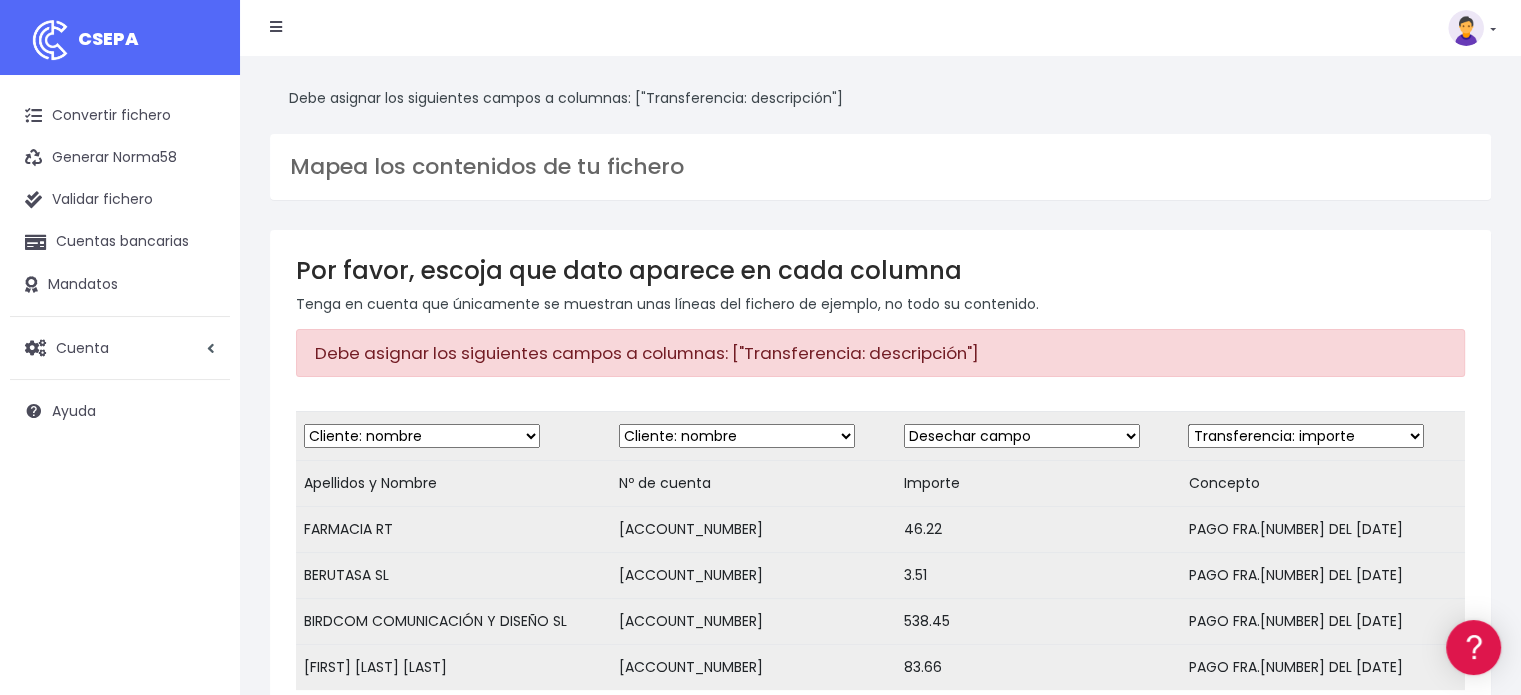 click on "Desechar campo
Cliente: nombre
Cliente: DNI
Cliente: Email
Cliente: referencia
Cuenta bancaria: BIC
Cuenta bancaria: IBAN
Cuenta bancaria: CC
Transferencia: importe
Transferencia: fecha de cargo
Transferencia: descripción
Transferencia: identificador" at bounding box center (422, 436) 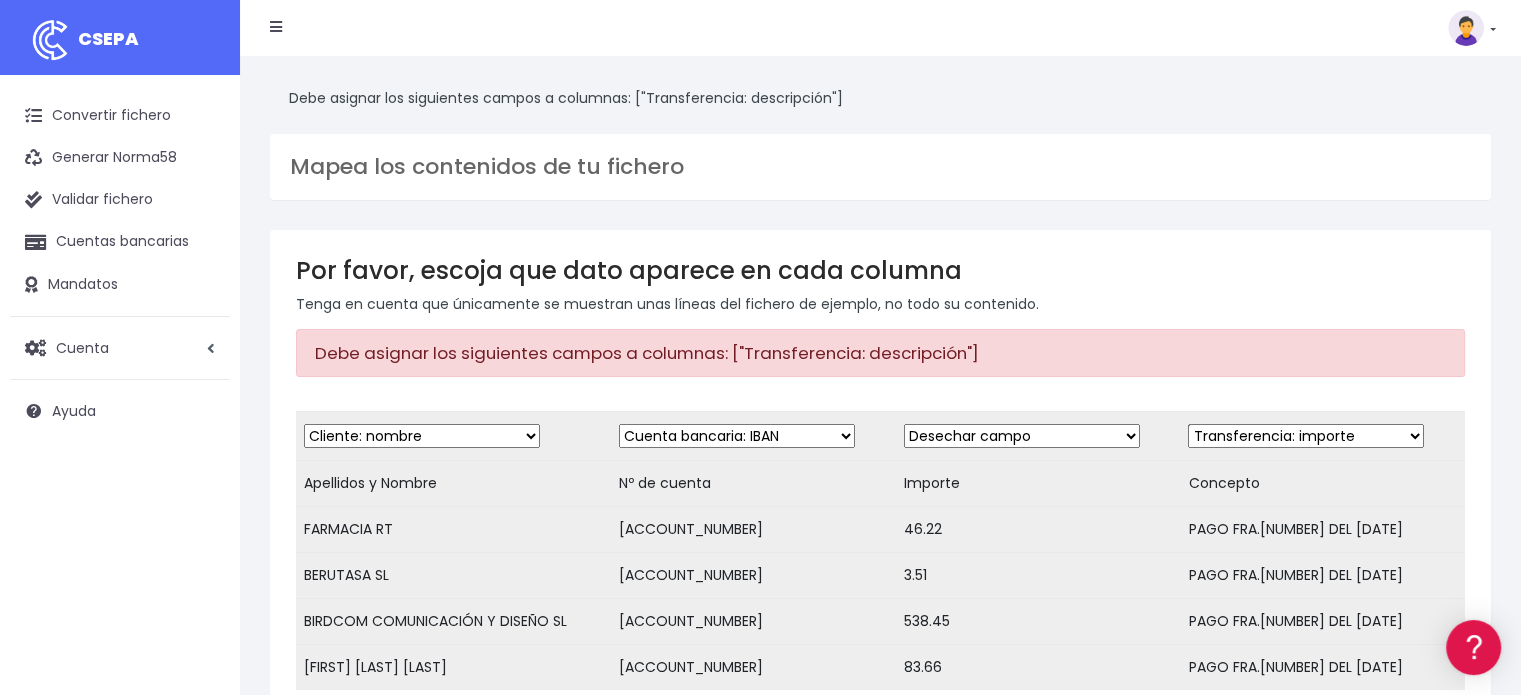 click on "Desechar campo
Cliente: nombre
Cliente: DNI
Cliente: Email
Cliente: referencia
Cuenta bancaria: BIC
Cuenta bancaria: IBAN
Cuenta bancaria: CC
Transferencia: importe
Transferencia: fecha de cargo
Transferencia: descripción
Transferencia: identificador" at bounding box center (1022, 436) 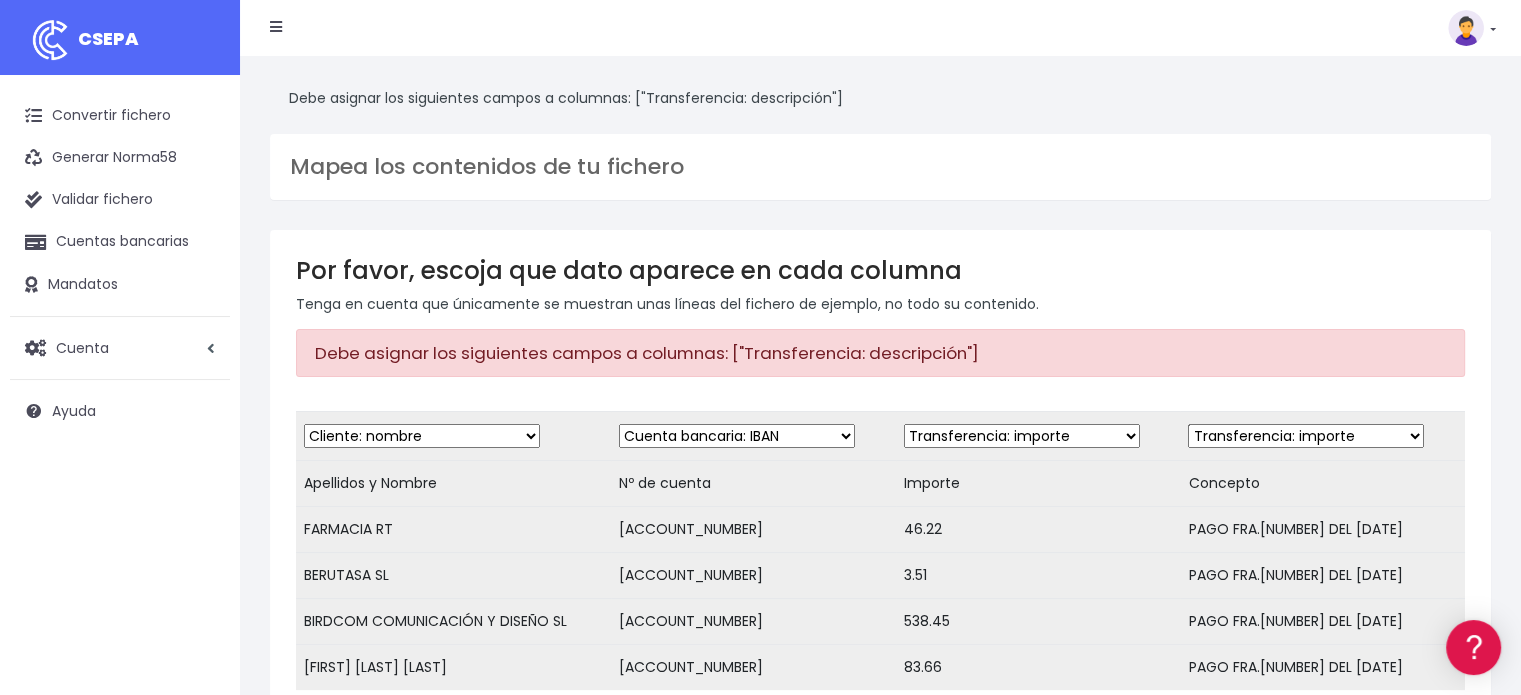 click on "Desechar campo
Cliente: nombre
Cliente: DNI
Cliente: Email
Cliente: referencia
Cuenta bancaria: BIC
Cuenta bancaria: IBAN
Cuenta bancaria: CC
Transferencia: importe
Transferencia: fecha de cargo
Transferencia: descripción
Transferencia: identificador" at bounding box center (1306, 436) 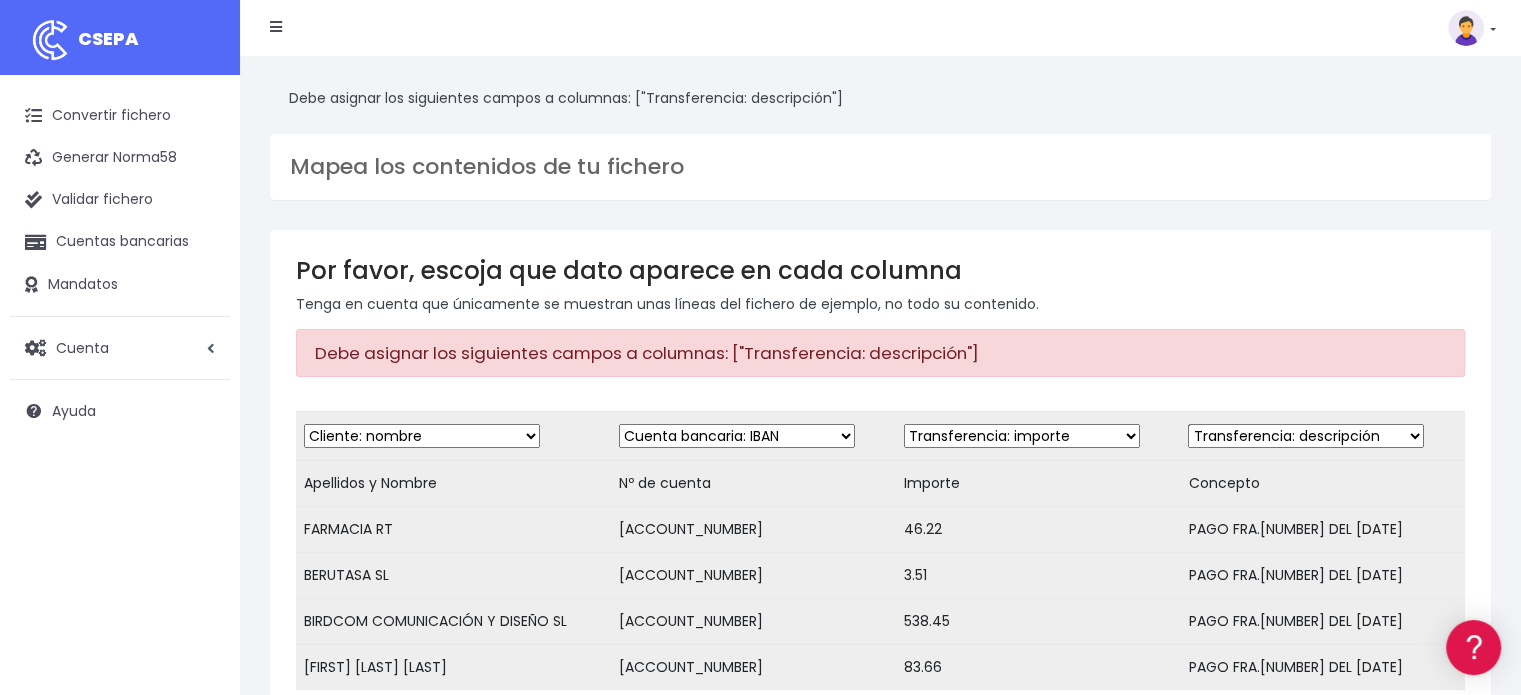 click on "Desechar campo
Cliente: nombre
Cliente: DNI
Cliente: Email
Cliente: referencia
Cuenta bancaria: BIC
Cuenta bancaria: IBAN
Cuenta bancaria: CC
Transferencia: importe
Transferencia: fecha de cargo
Transferencia: descripción
Transferencia: identificador" at bounding box center (1306, 436) 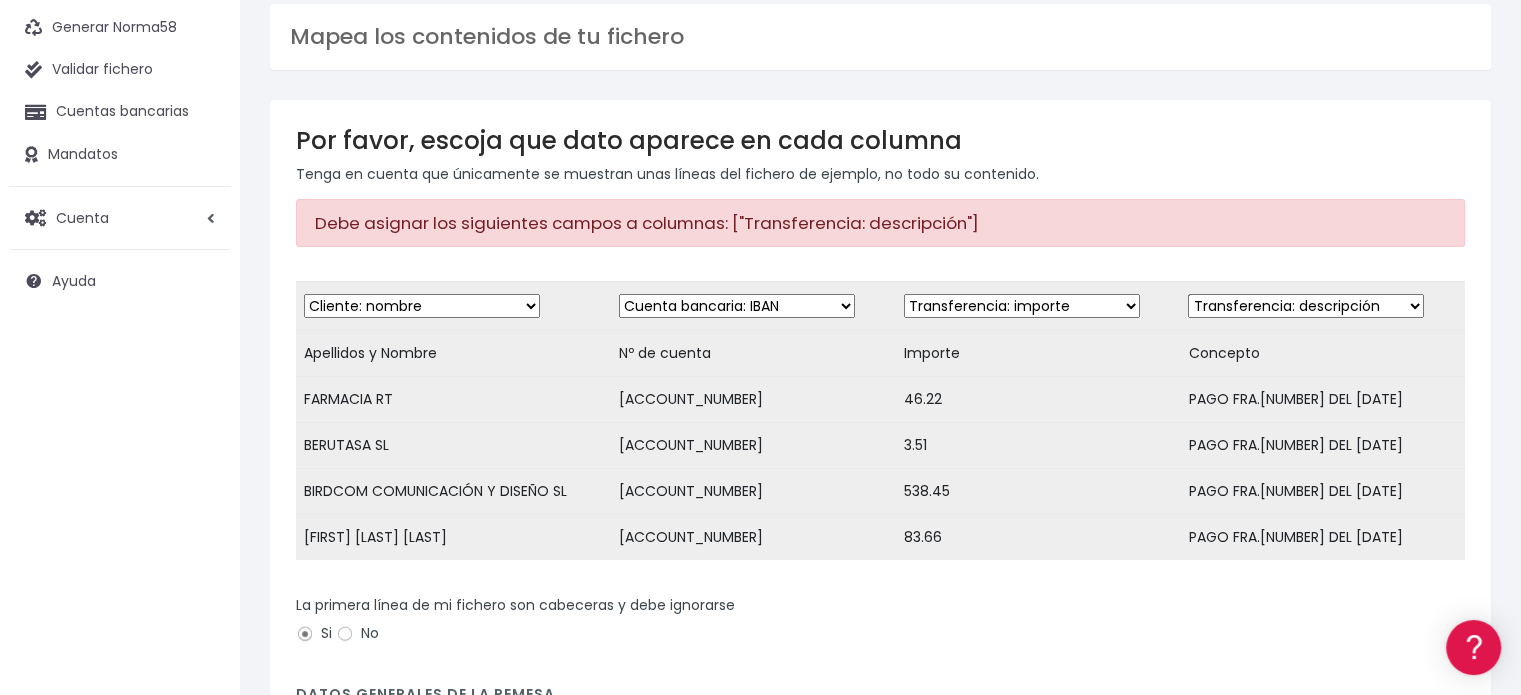 scroll, scrollTop: 400, scrollLeft: 0, axis: vertical 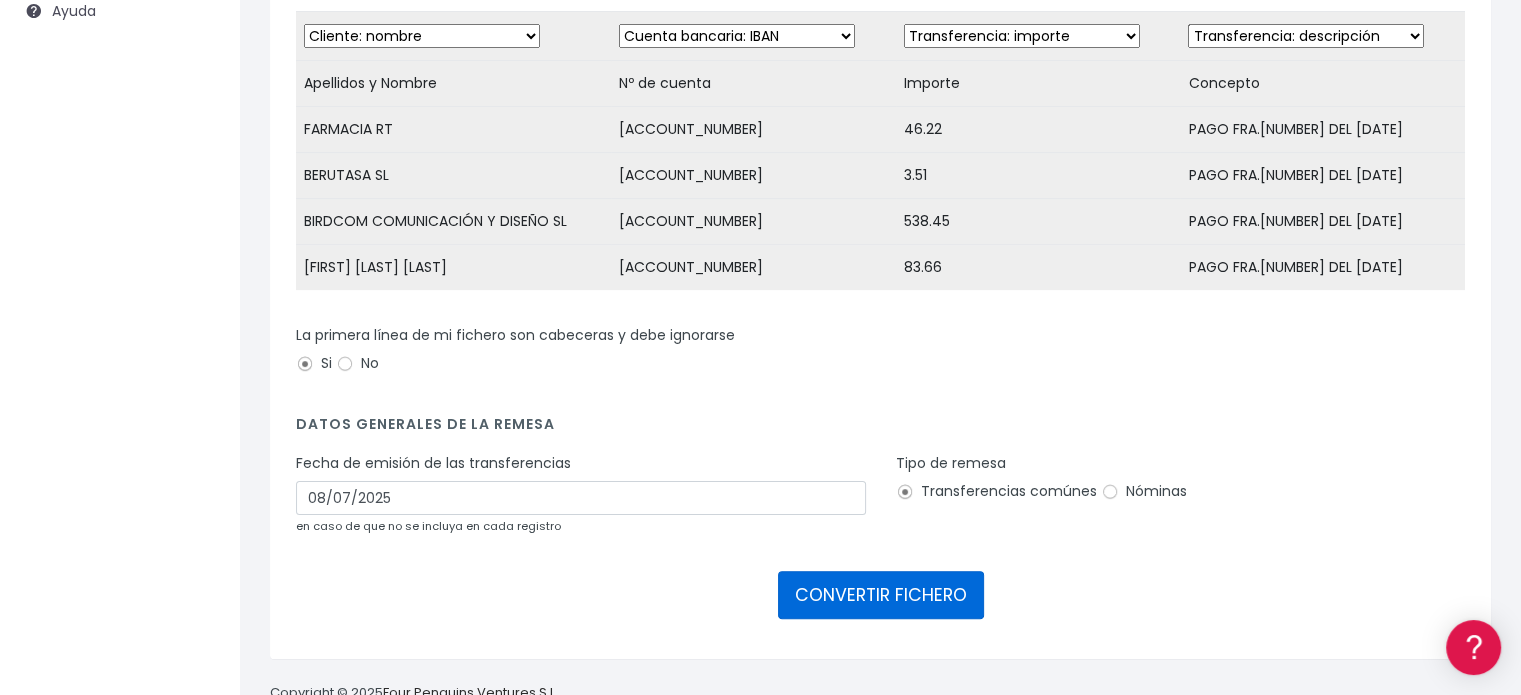 click on "CONVERTIR FICHERO" at bounding box center (881, 595) 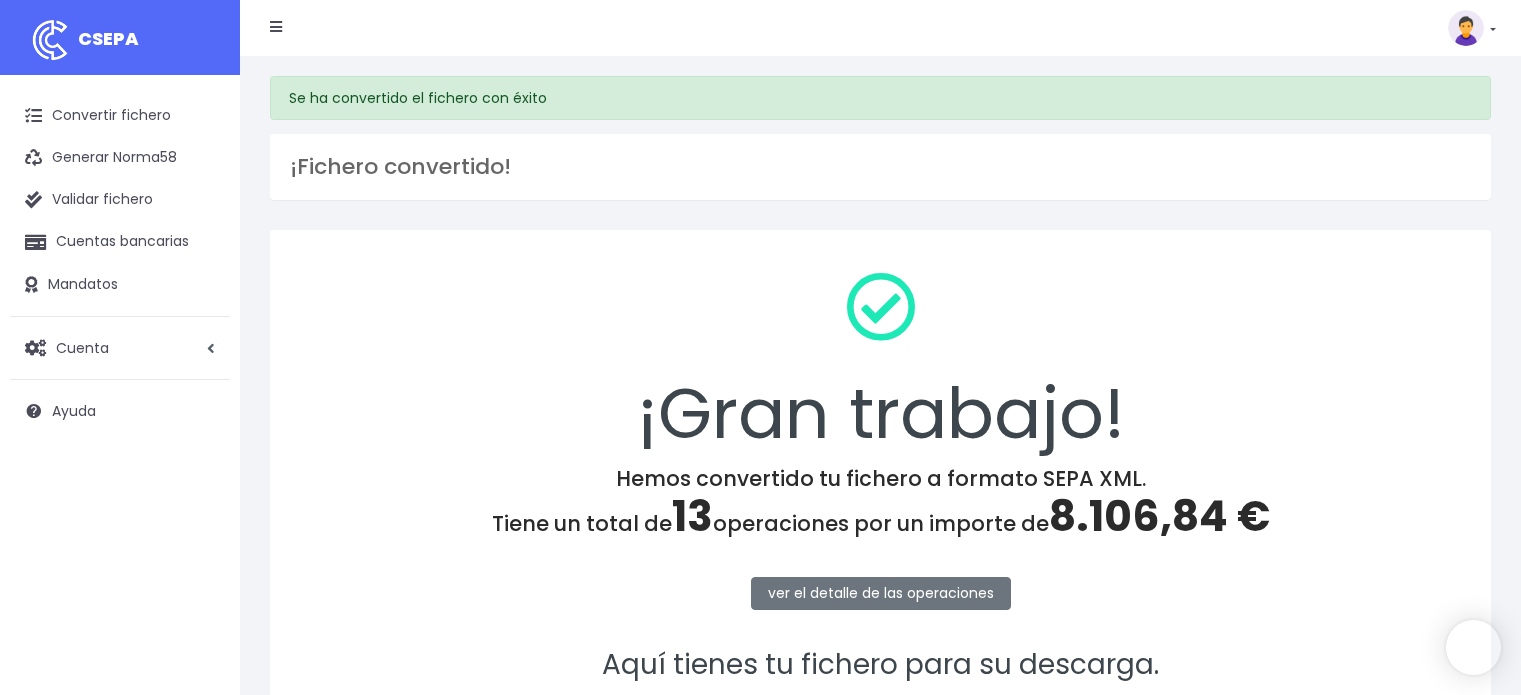 scroll, scrollTop: 0, scrollLeft: 0, axis: both 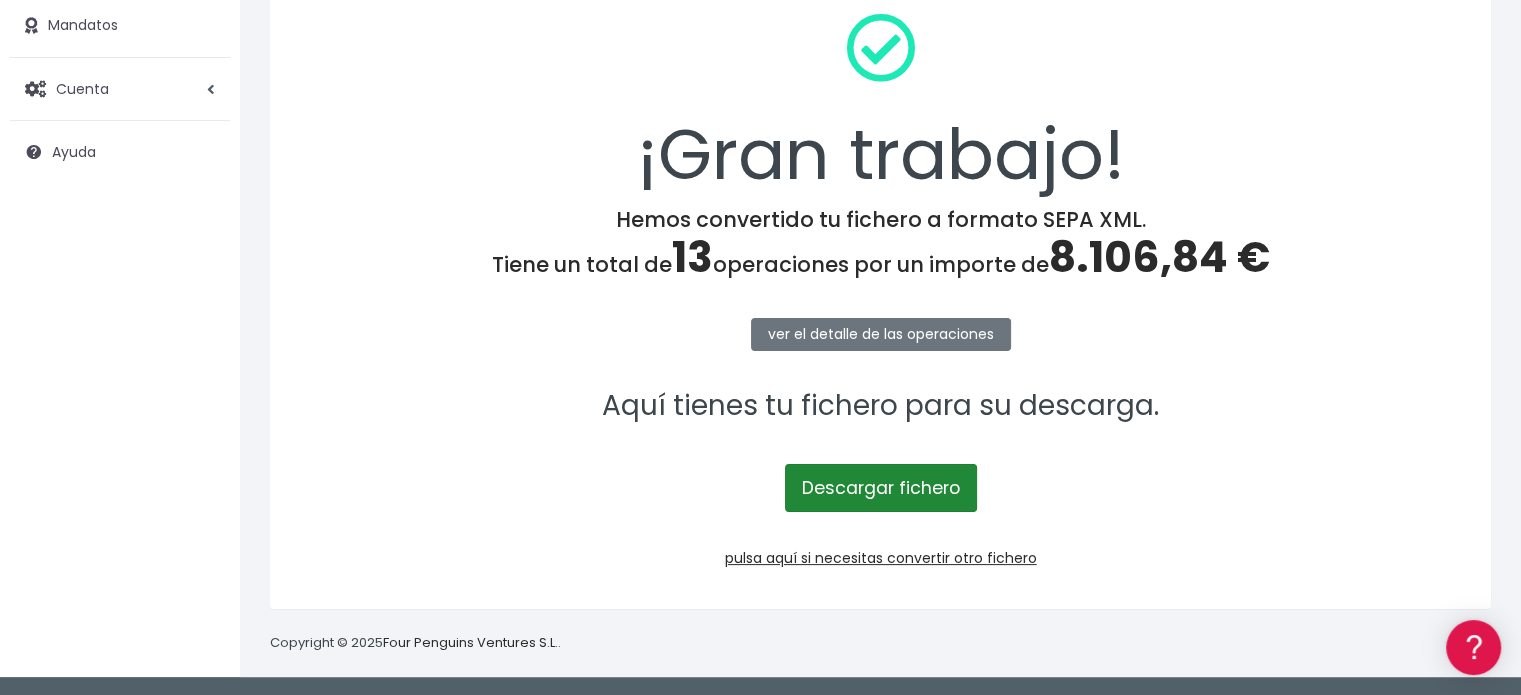 click on "Descargar fichero" at bounding box center [881, 488] 